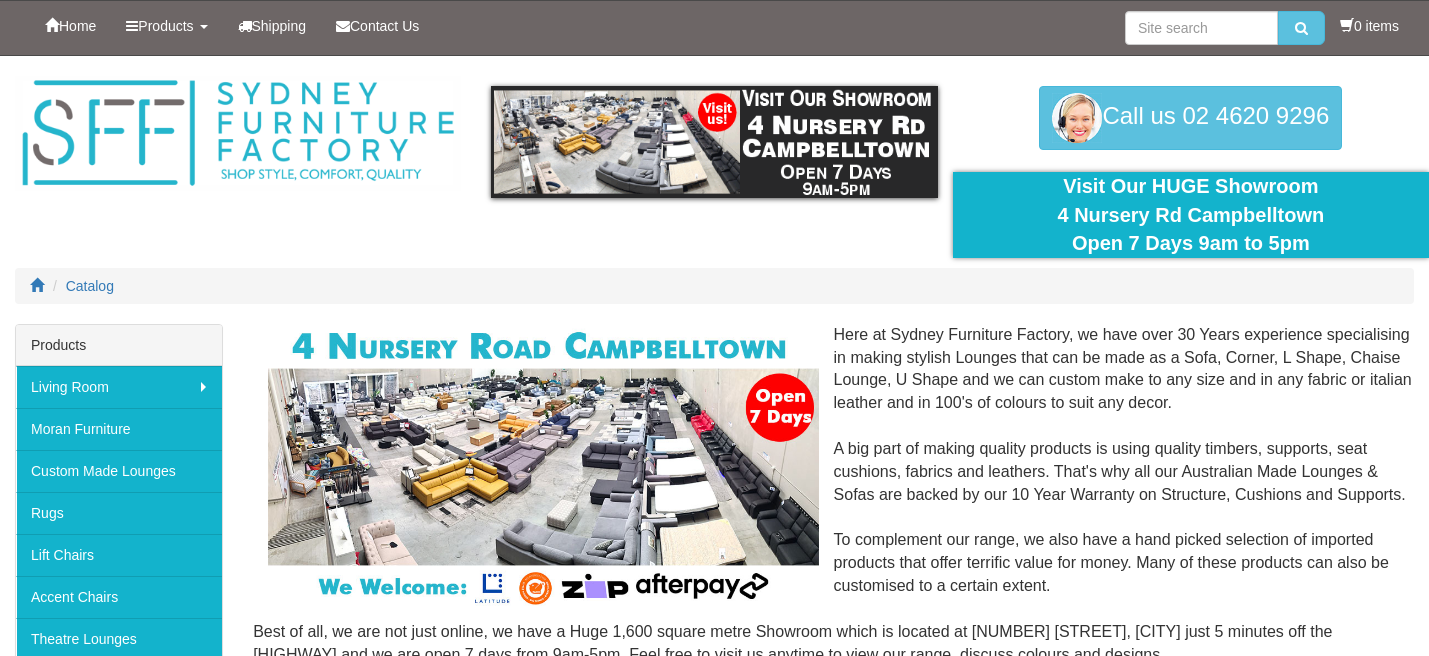 scroll, scrollTop: 0, scrollLeft: 0, axis: both 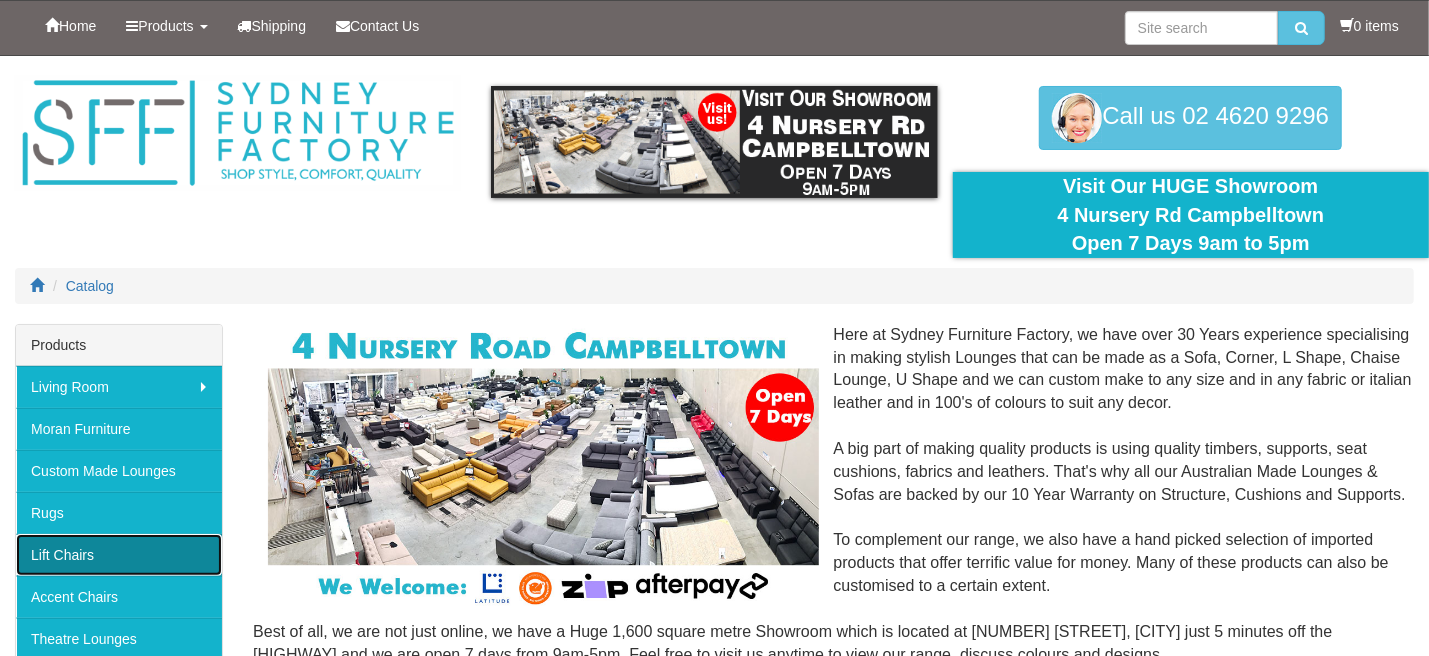 click on "Lift Chairs" at bounding box center [119, 555] 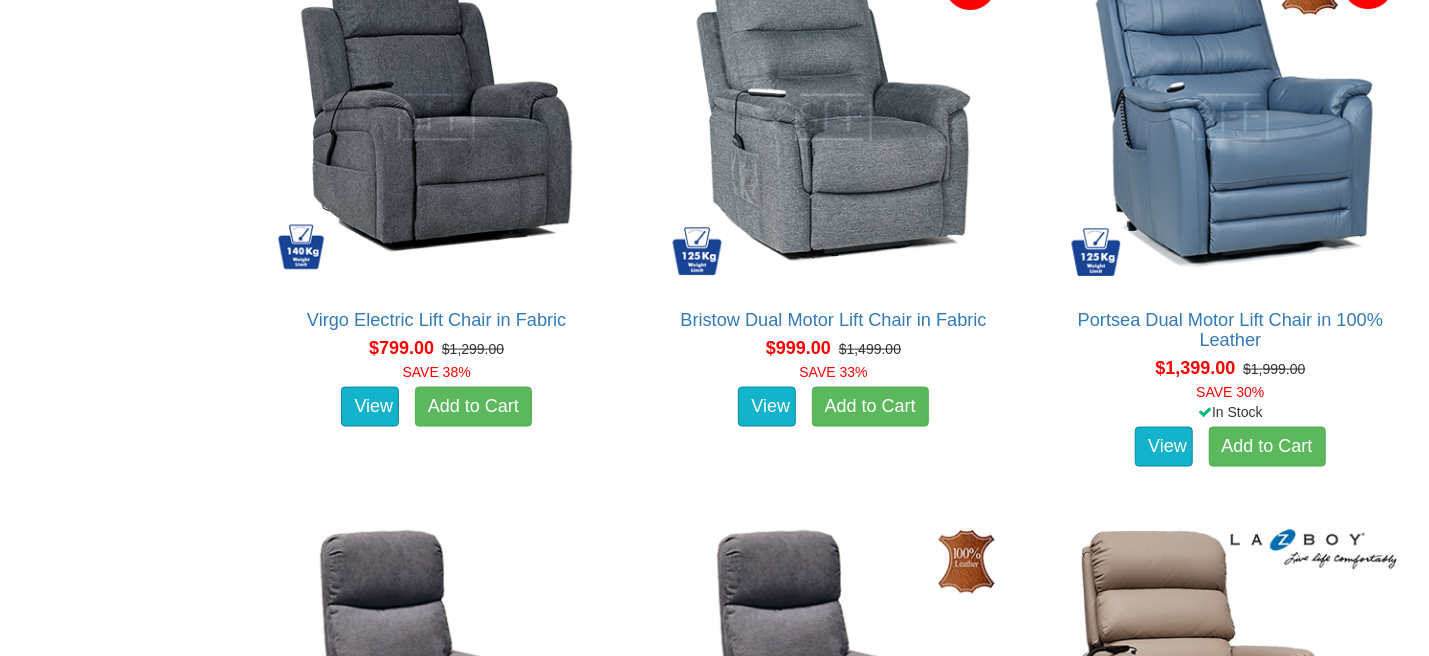 scroll, scrollTop: 1400, scrollLeft: 0, axis: vertical 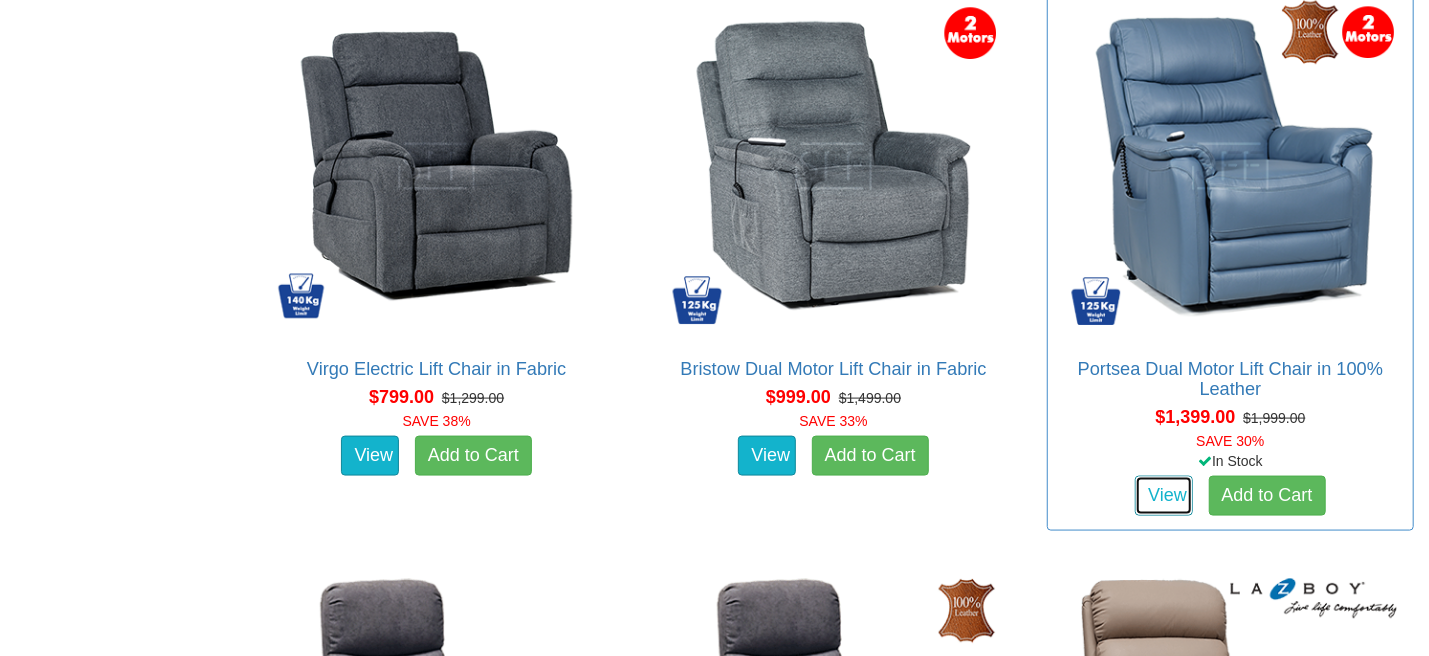 click on "View" at bounding box center [1164, 496] 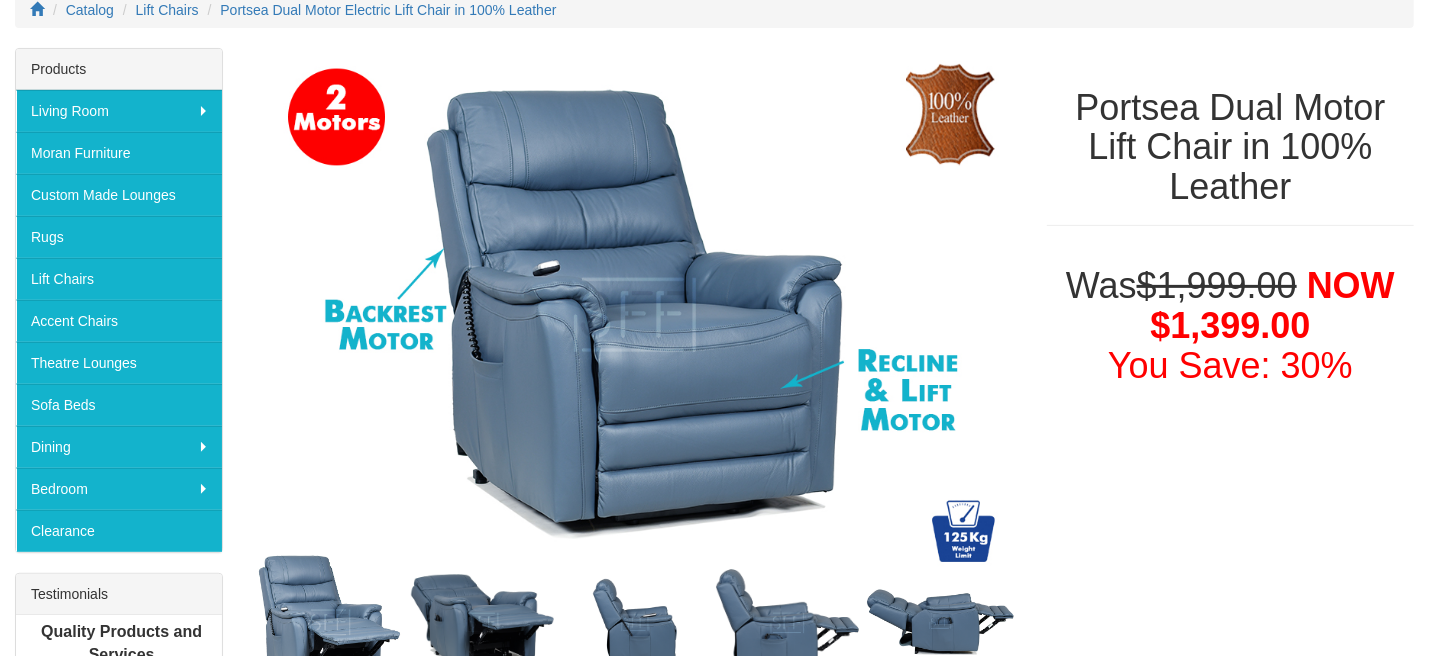 scroll, scrollTop: 400, scrollLeft: 0, axis: vertical 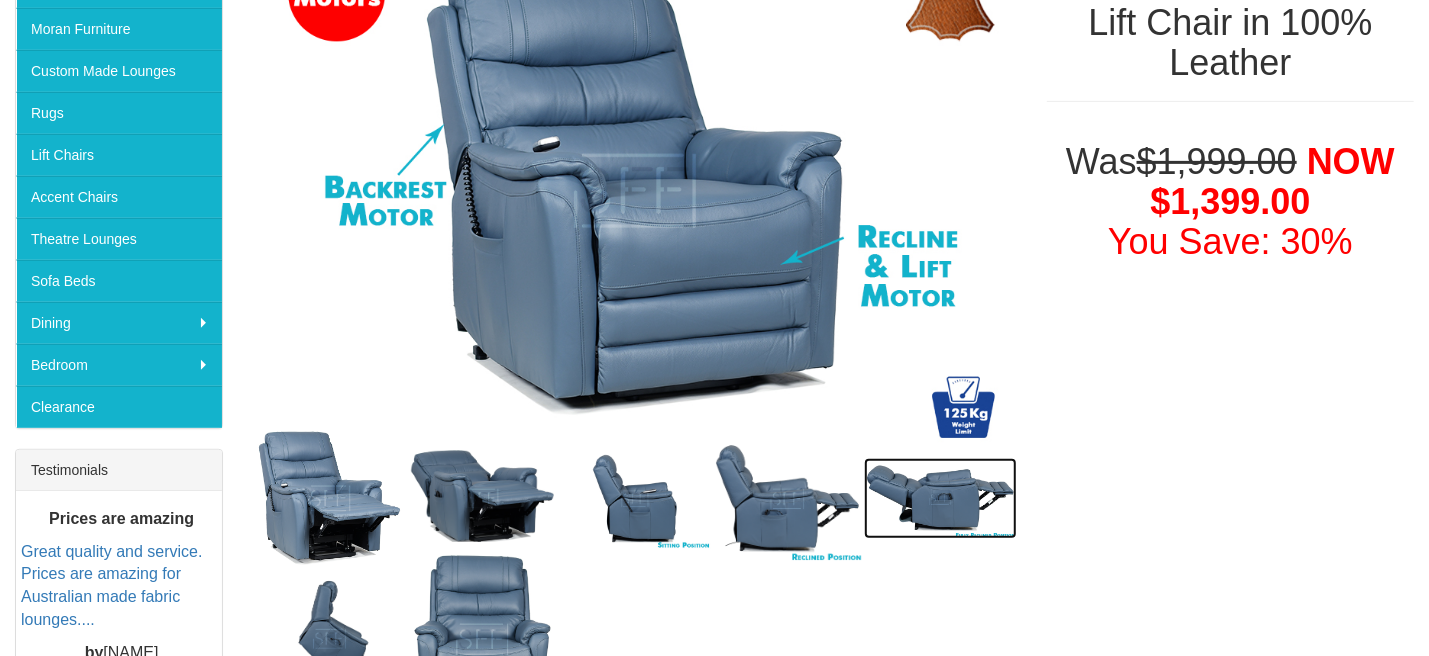 click at bounding box center [940, 498] 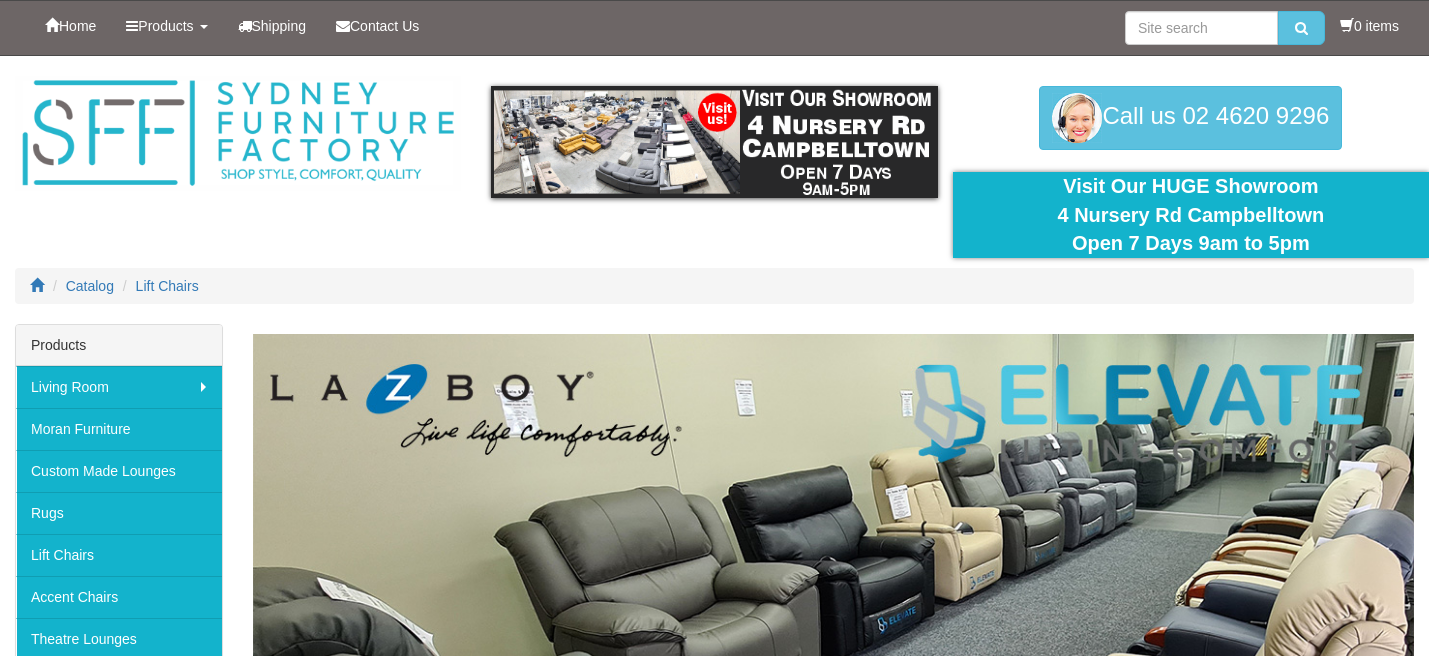 scroll, scrollTop: 0, scrollLeft: 0, axis: both 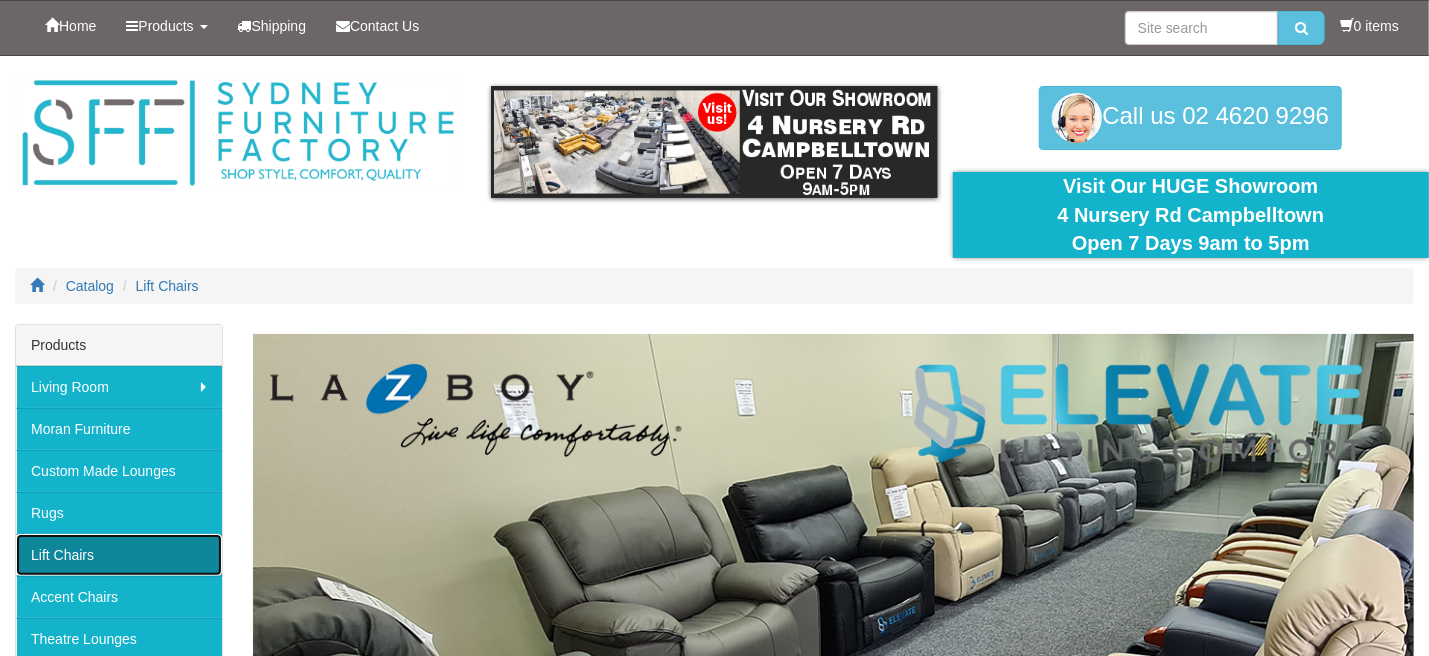click on "Lift Chairs" at bounding box center (119, 555) 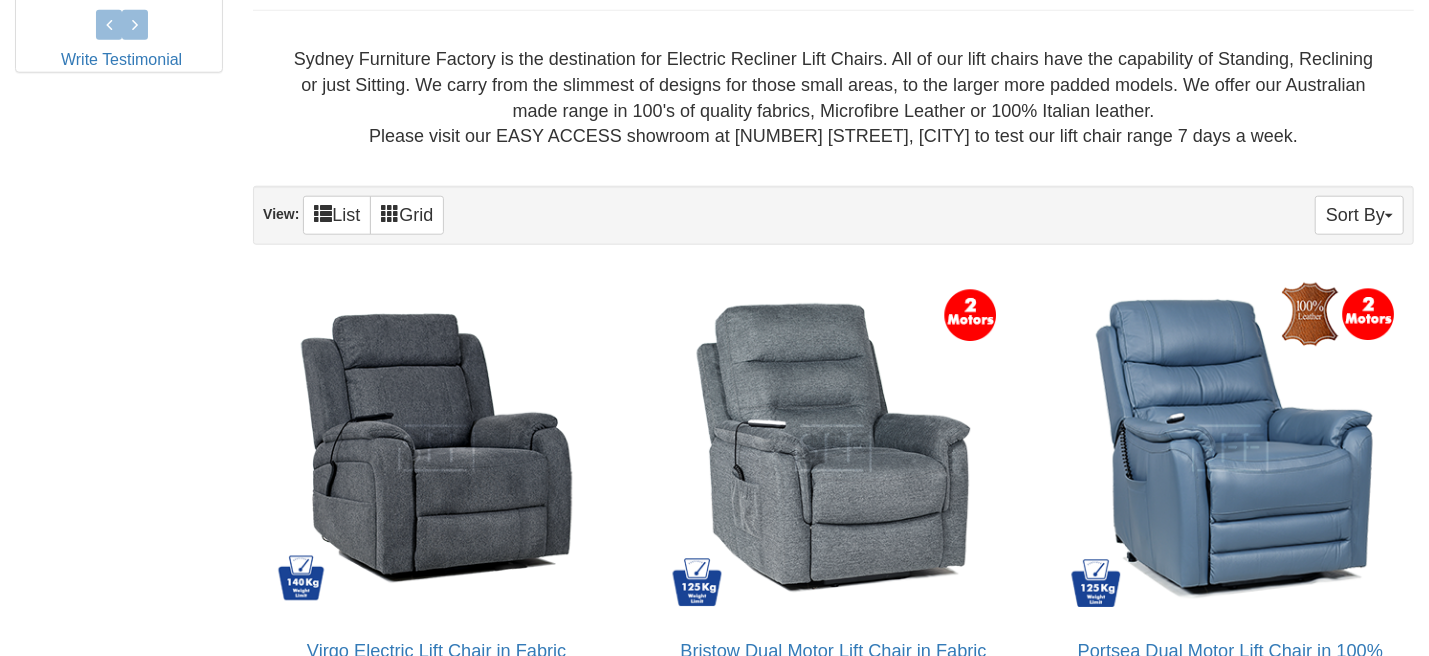 scroll, scrollTop: 1200, scrollLeft: 0, axis: vertical 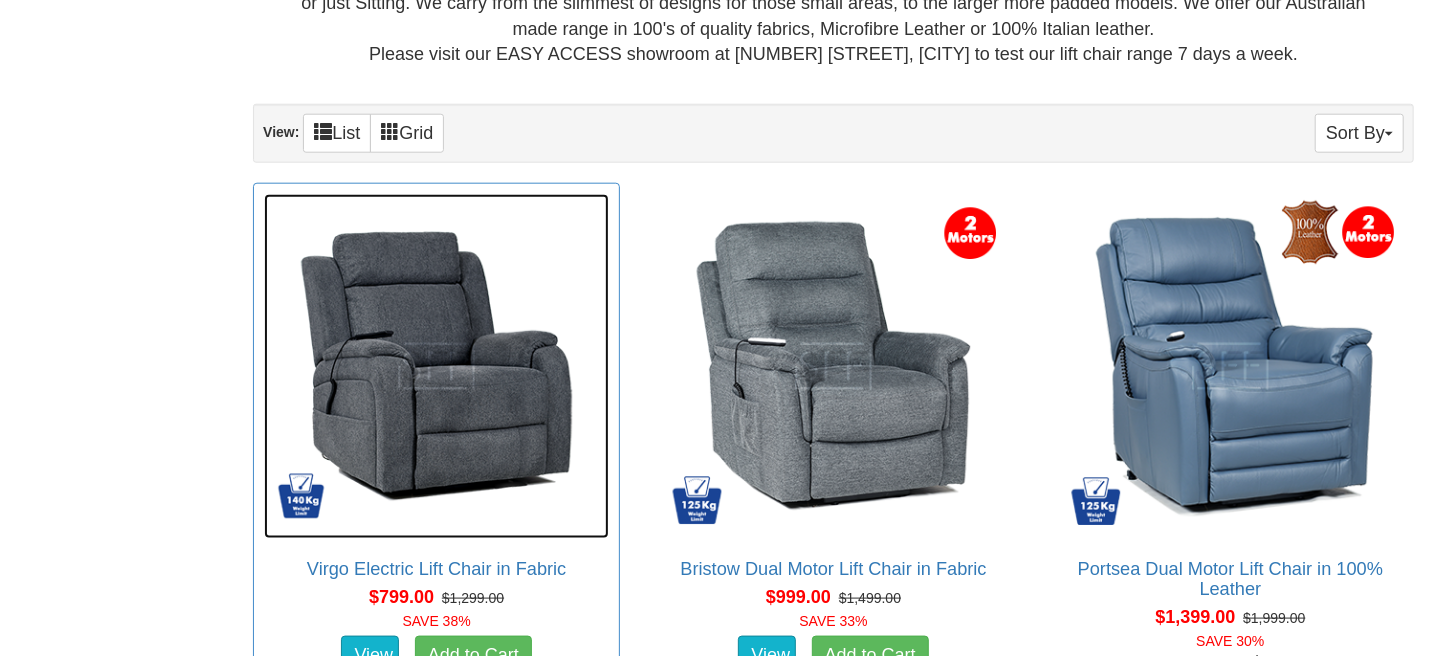 click at bounding box center [436, 366] 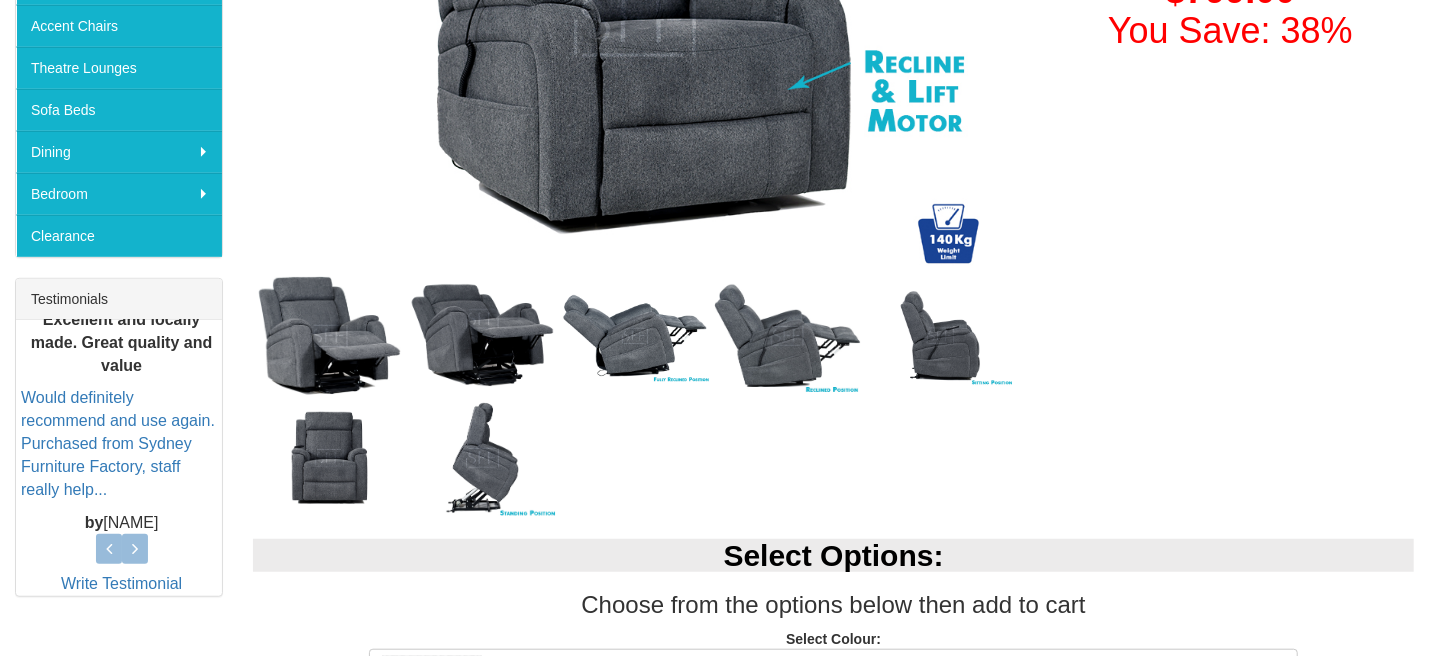 scroll, scrollTop: 600, scrollLeft: 0, axis: vertical 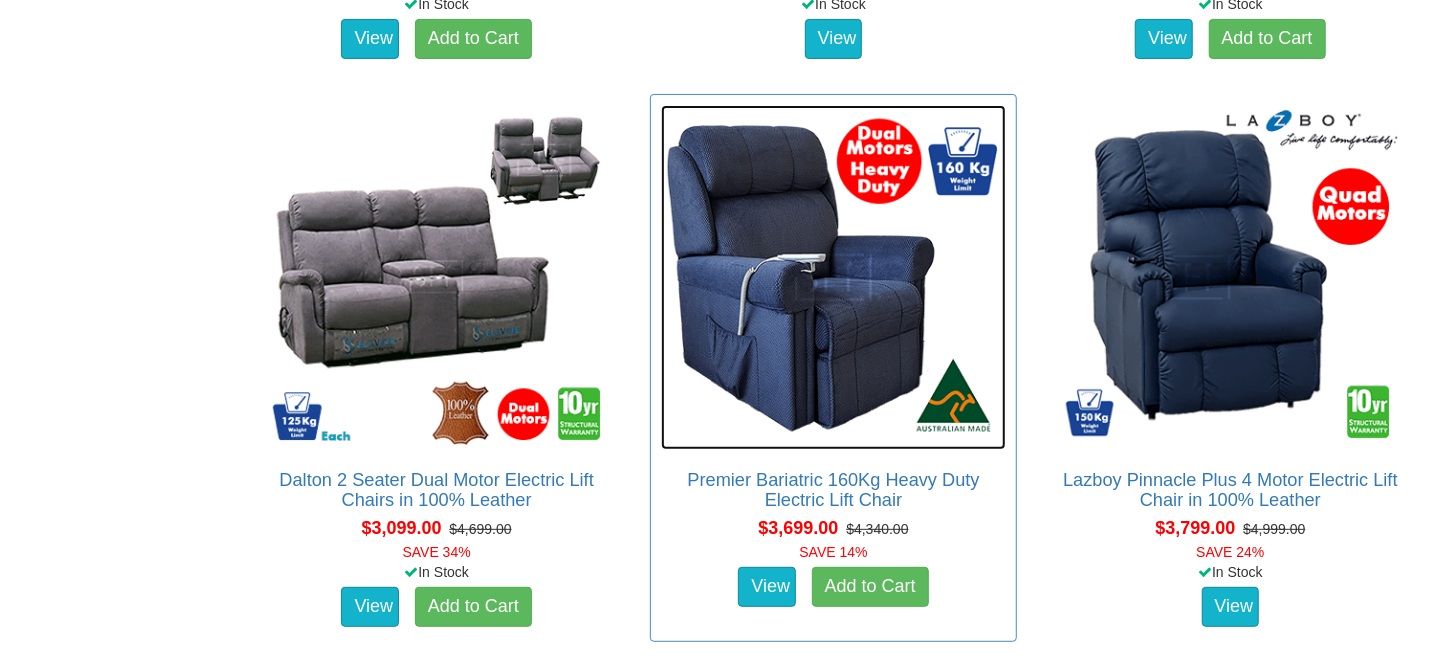 click at bounding box center [833, 277] 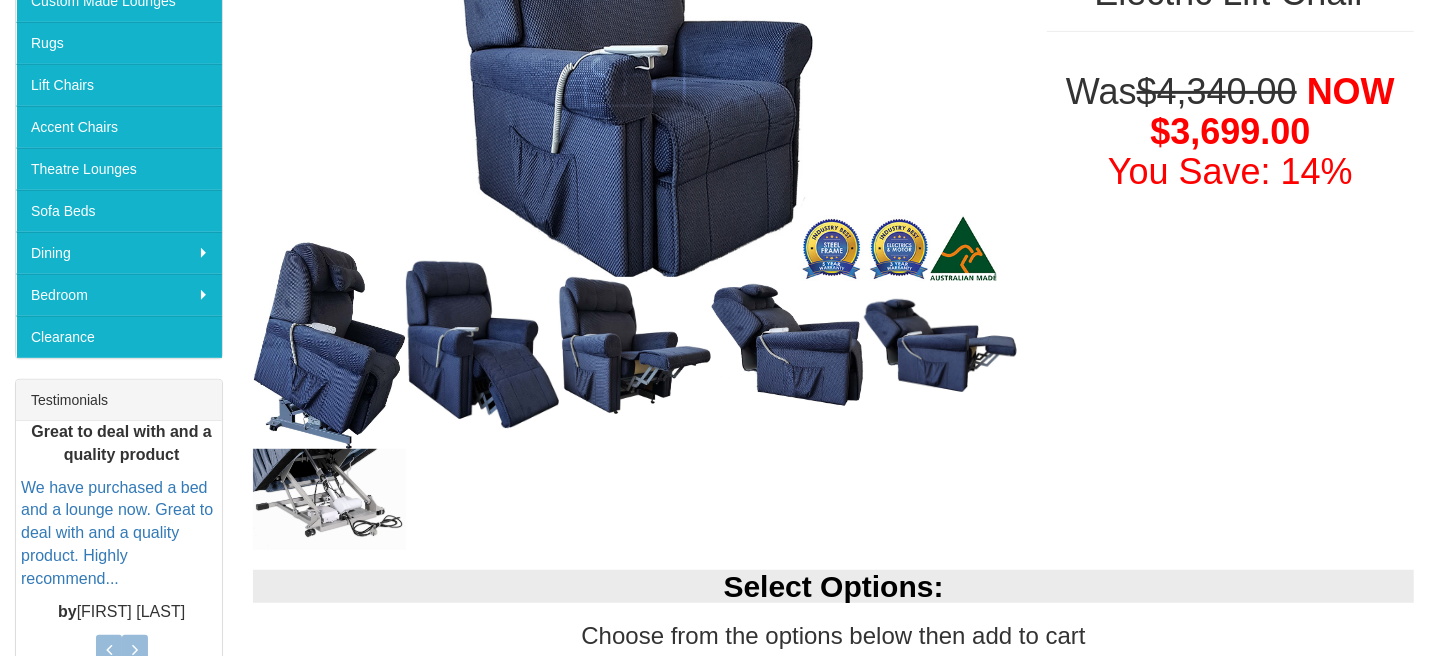 scroll, scrollTop: 499, scrollLeft: 0, axis: vertical 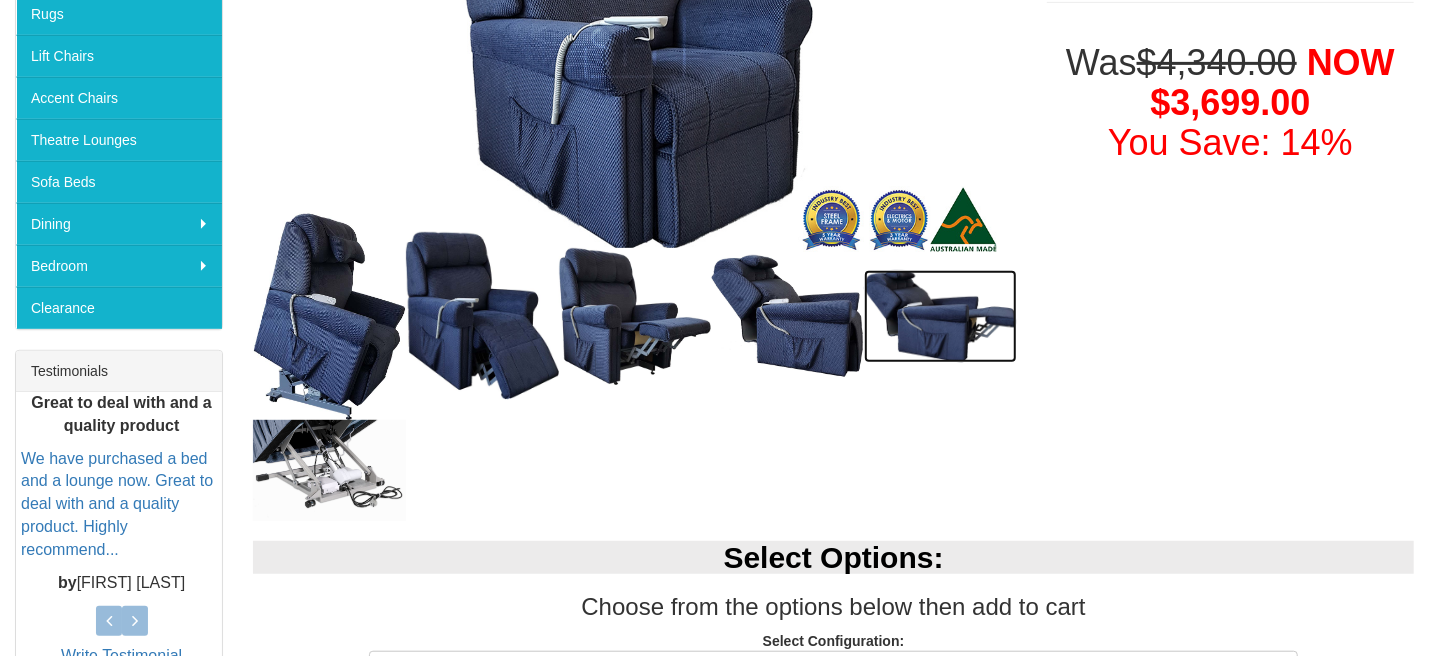click at bounding box center (940, 316) 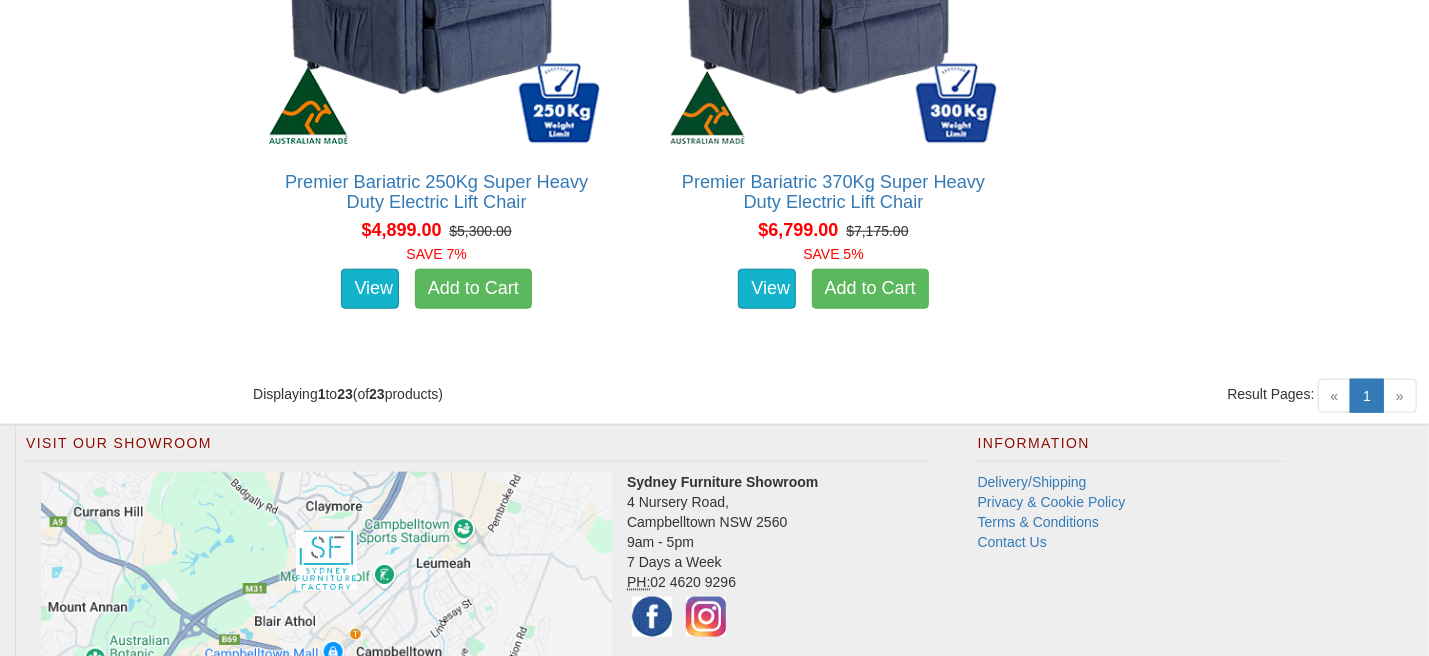 scroll, scrollTop: 5597, scrollLeft: 0, axis: vertical 